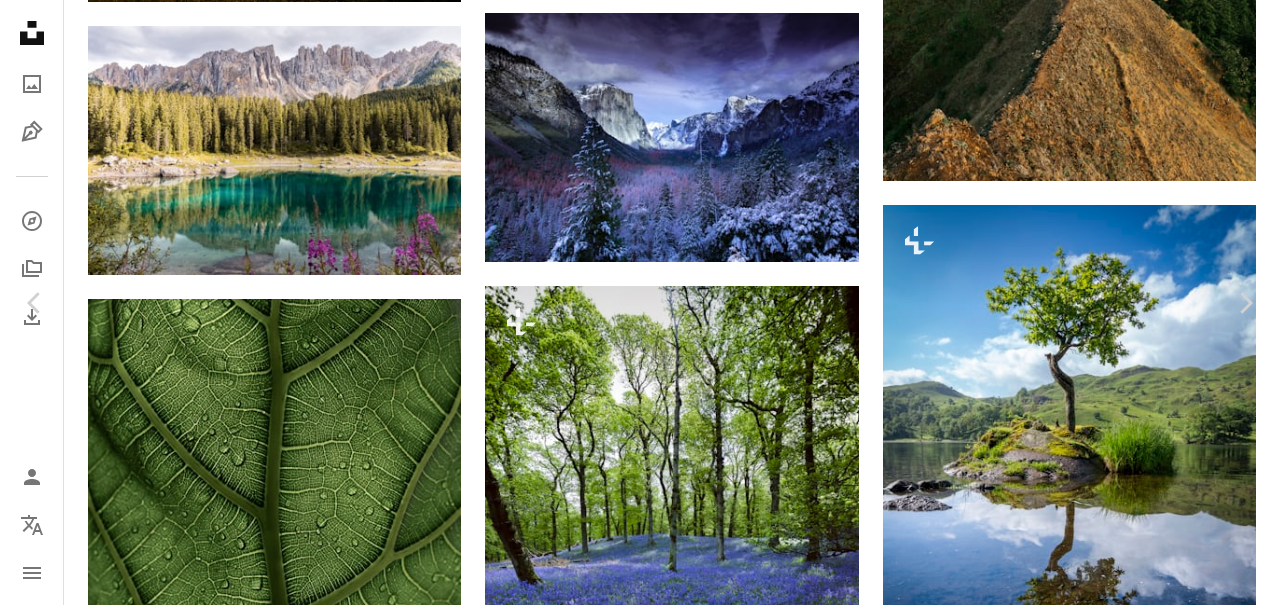scroll, scrollTop: 12580, scrollLeft: 0, axis: vertical 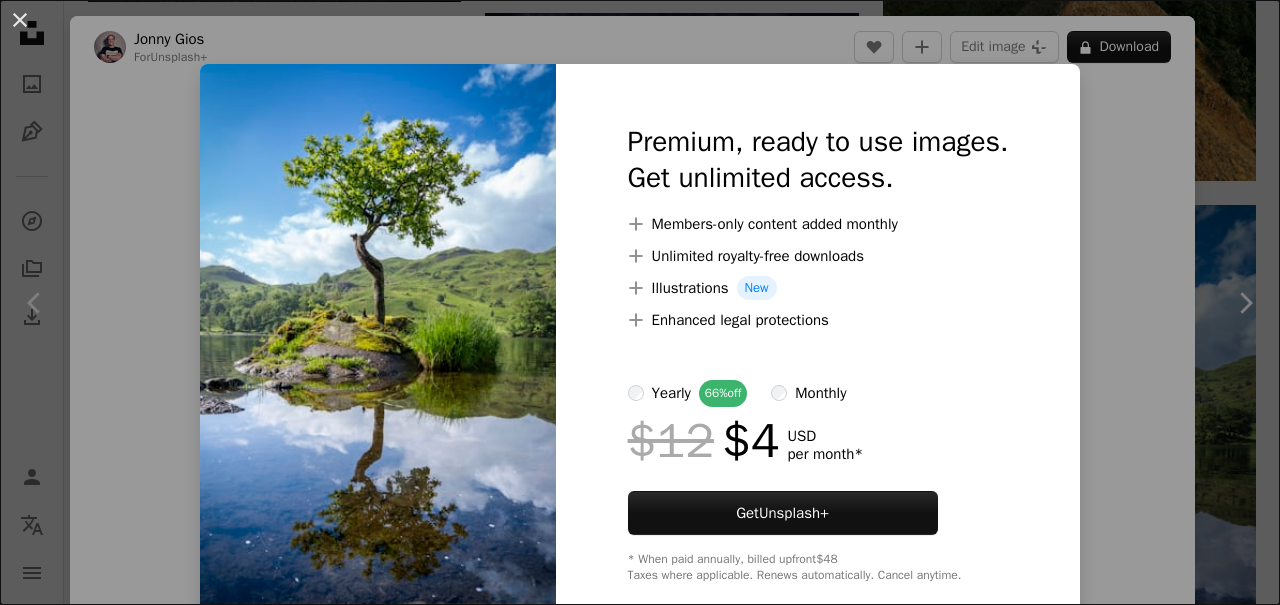 click on "An X shape" at bounding box center (20, 20) 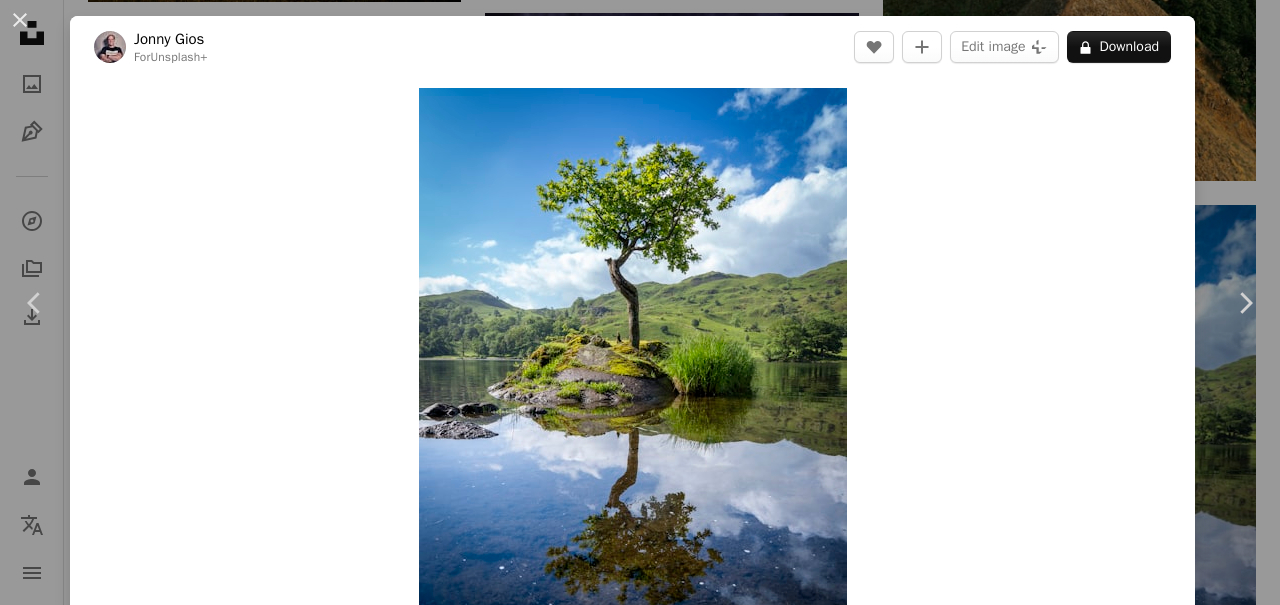 click on "An X shape" at bounding box center (20, 20) 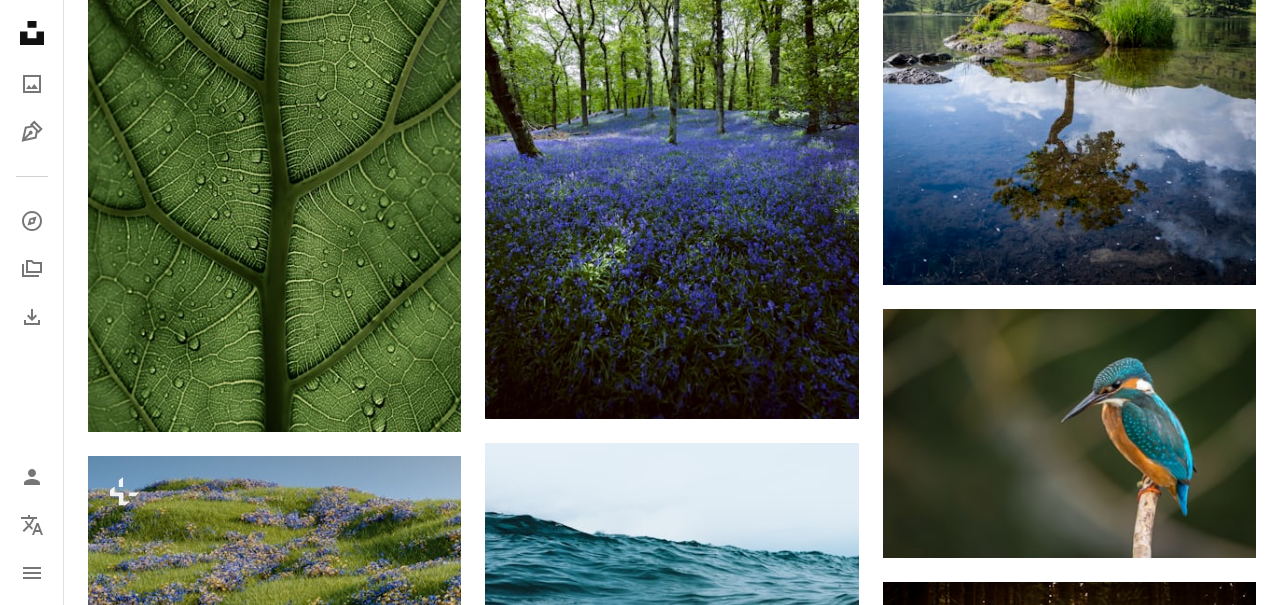 scroll, scrollTop: 13022, scrollLeft: 0, axis: vertical 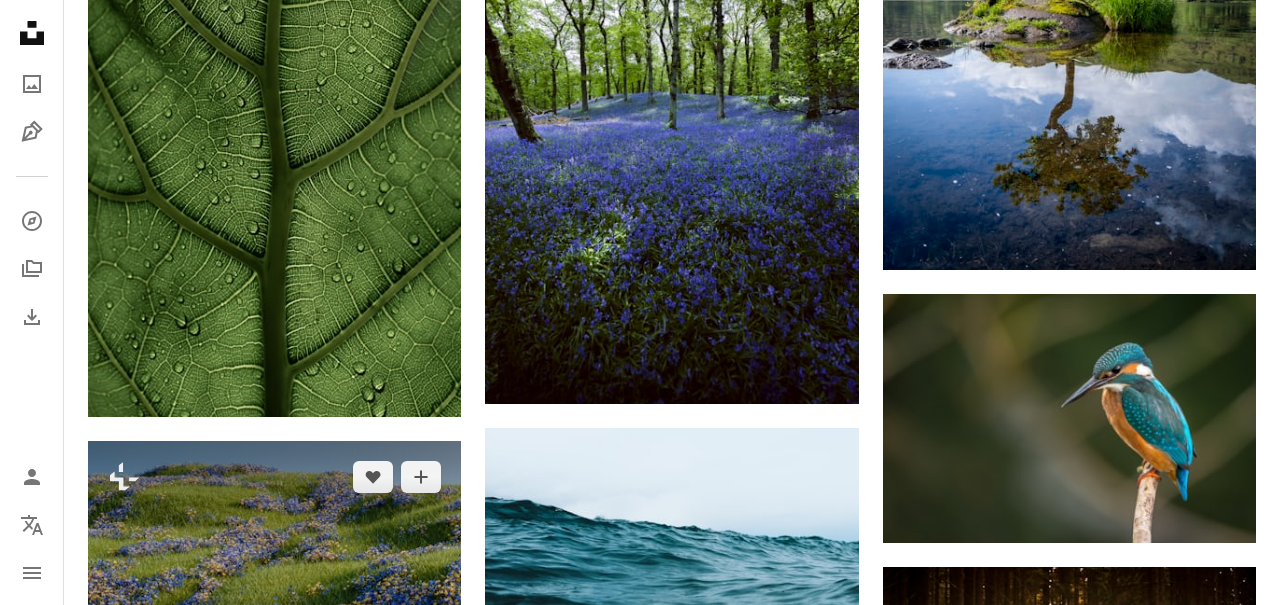 click at bounding box center (274, 565) 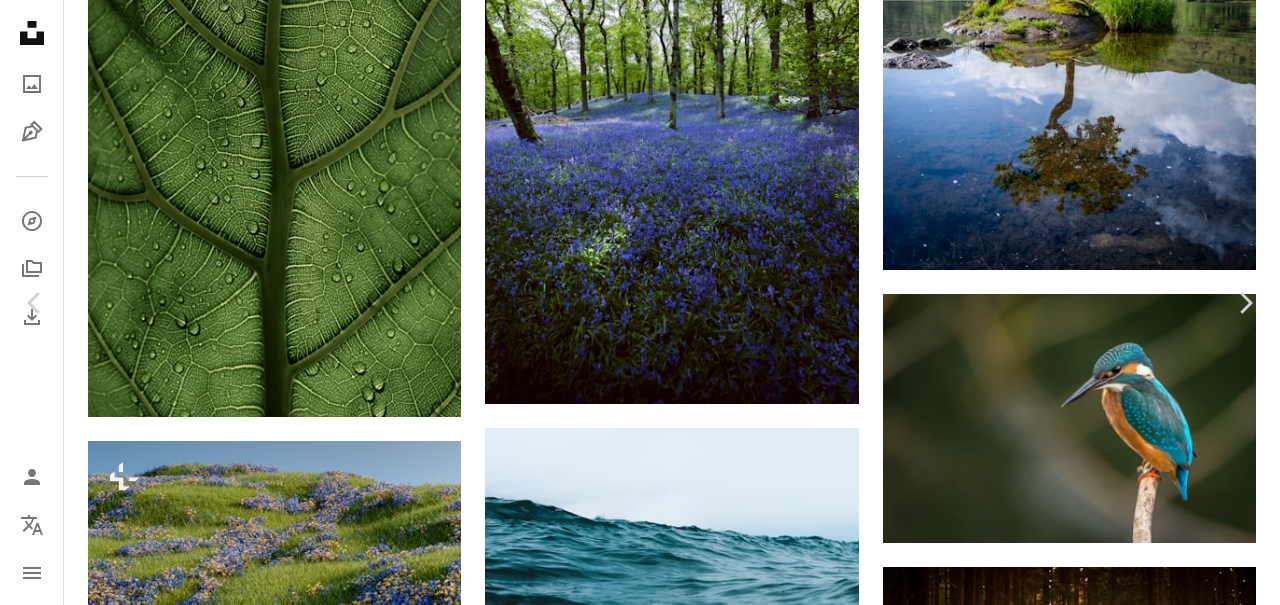 click on "A lock   Download" at bounding box center (1119, 4805) 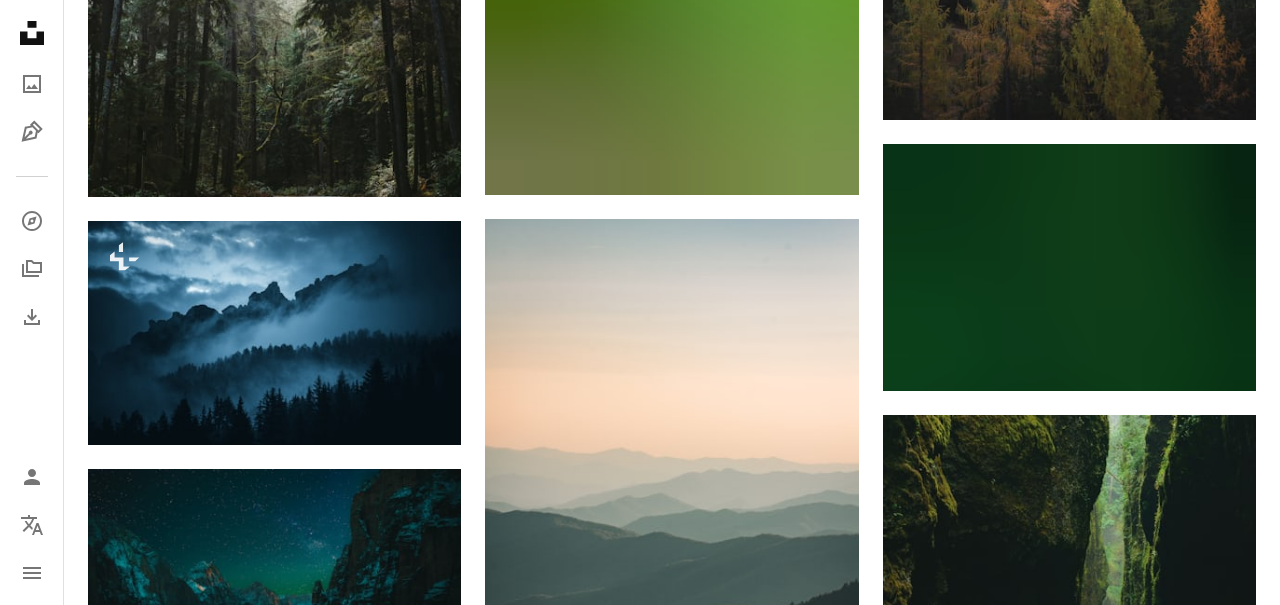 scroll, scrollTop: 38698, scrollLeft: 0, axis: vertical 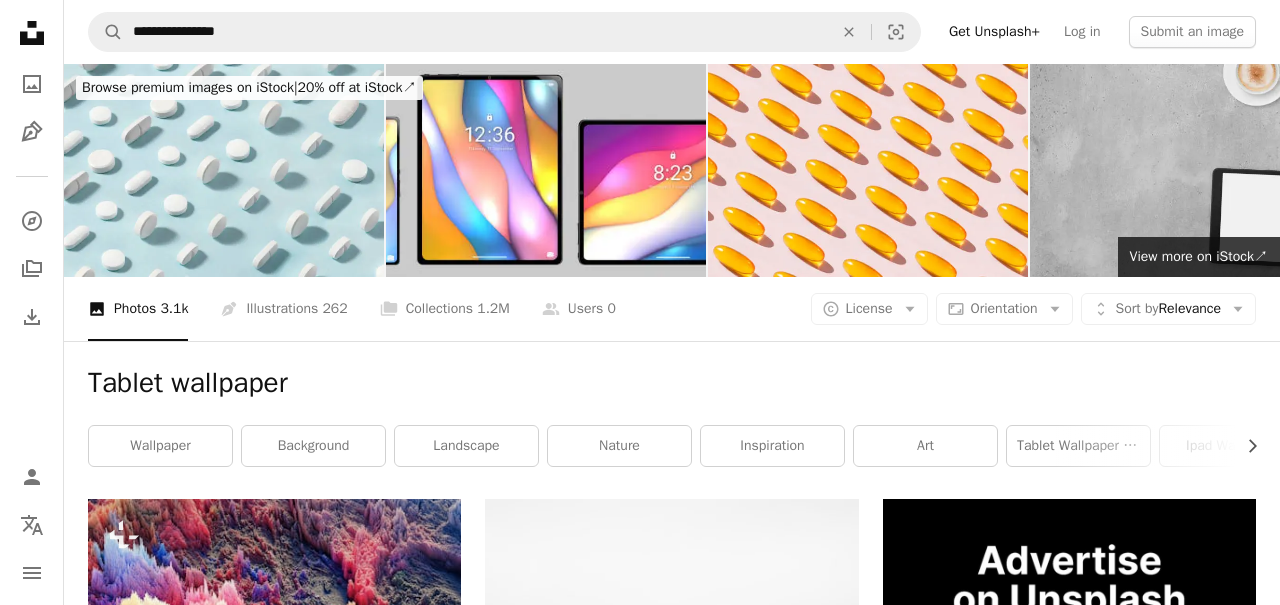 click on "landscape" at bounding box center [466, 446] 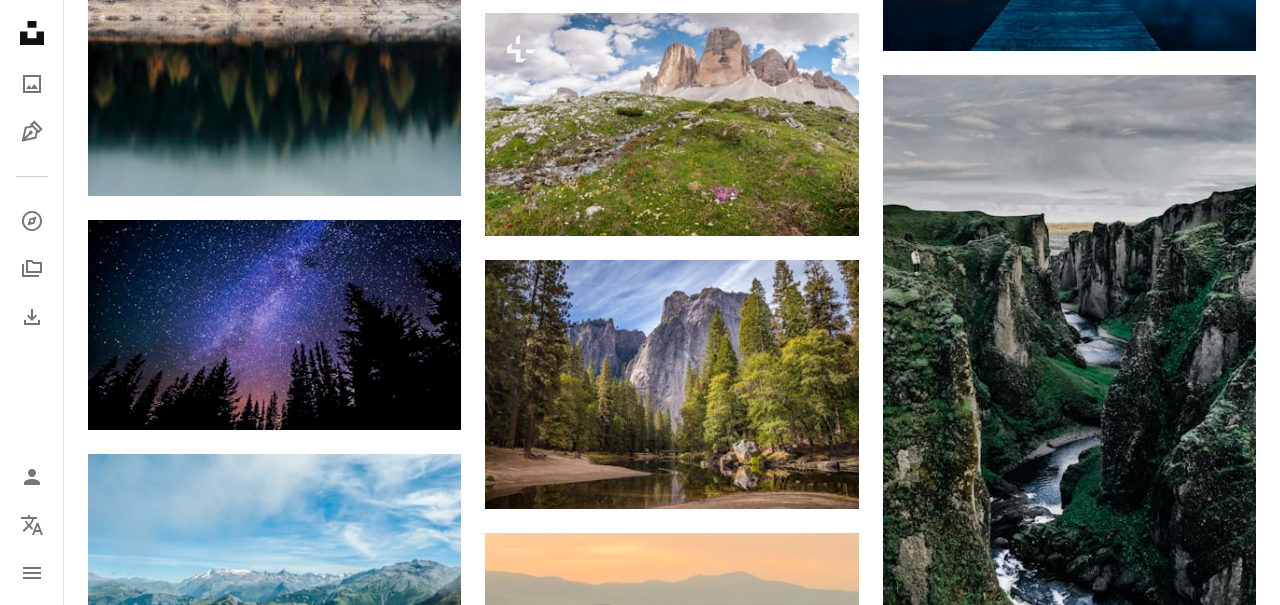 scroll, scrollTop: 14162, scrollLeft: 0, axis: vertical 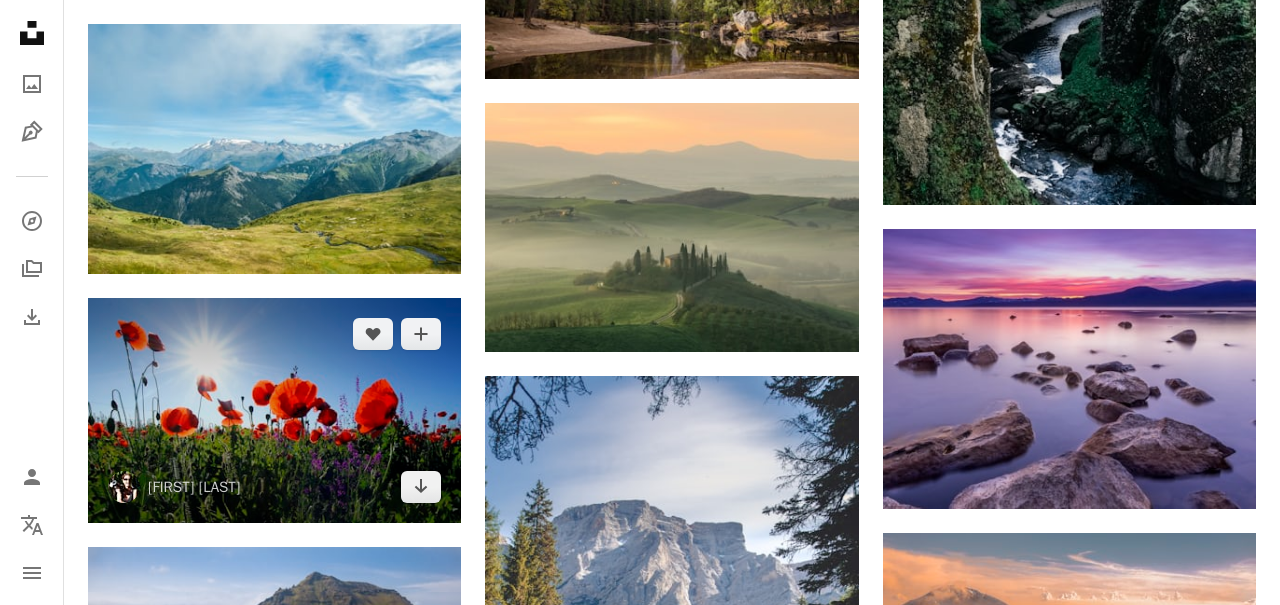 click at bounding box center [274, 410] 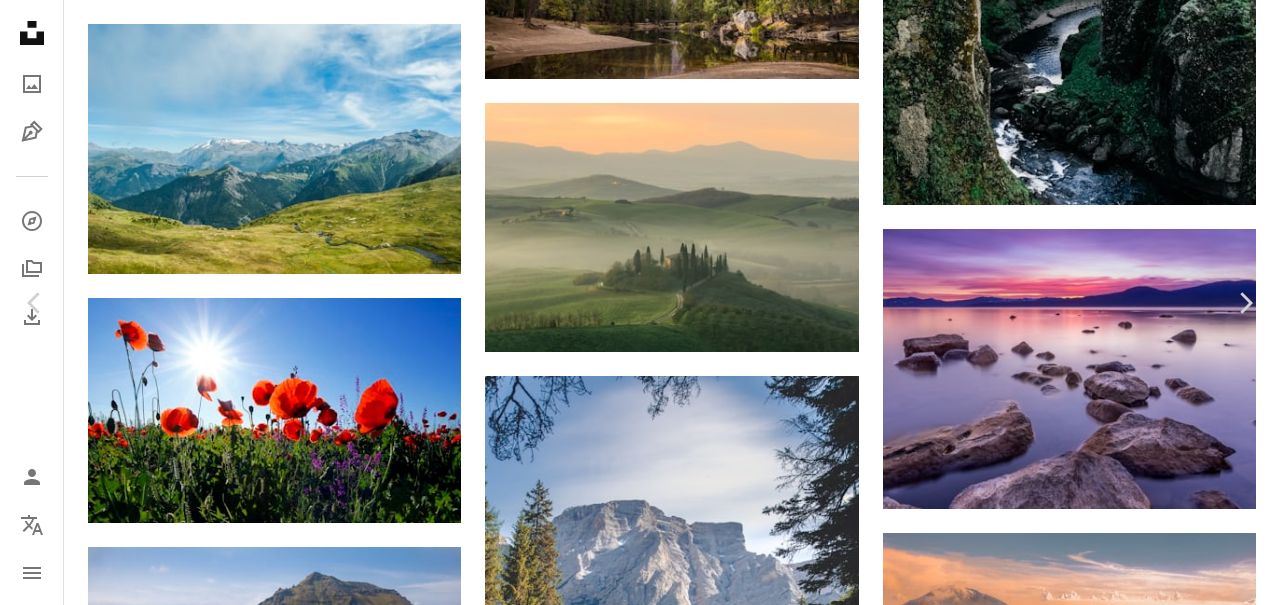 click on "Download free" at bounding box center (1081, 4200) 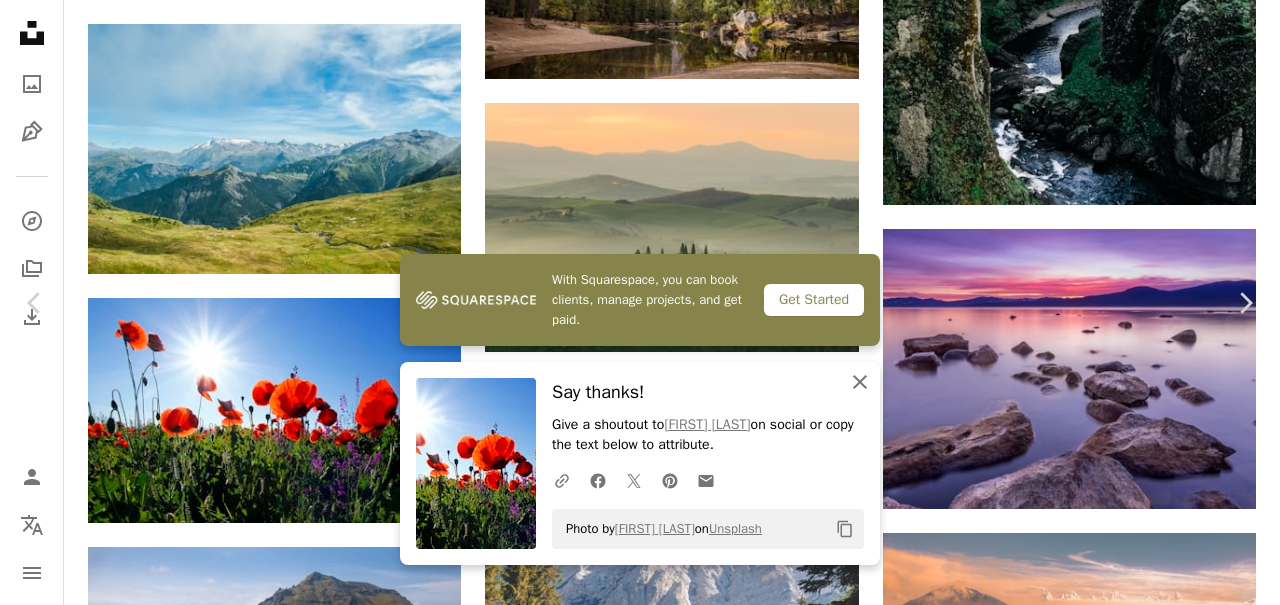 click on "An X shape" 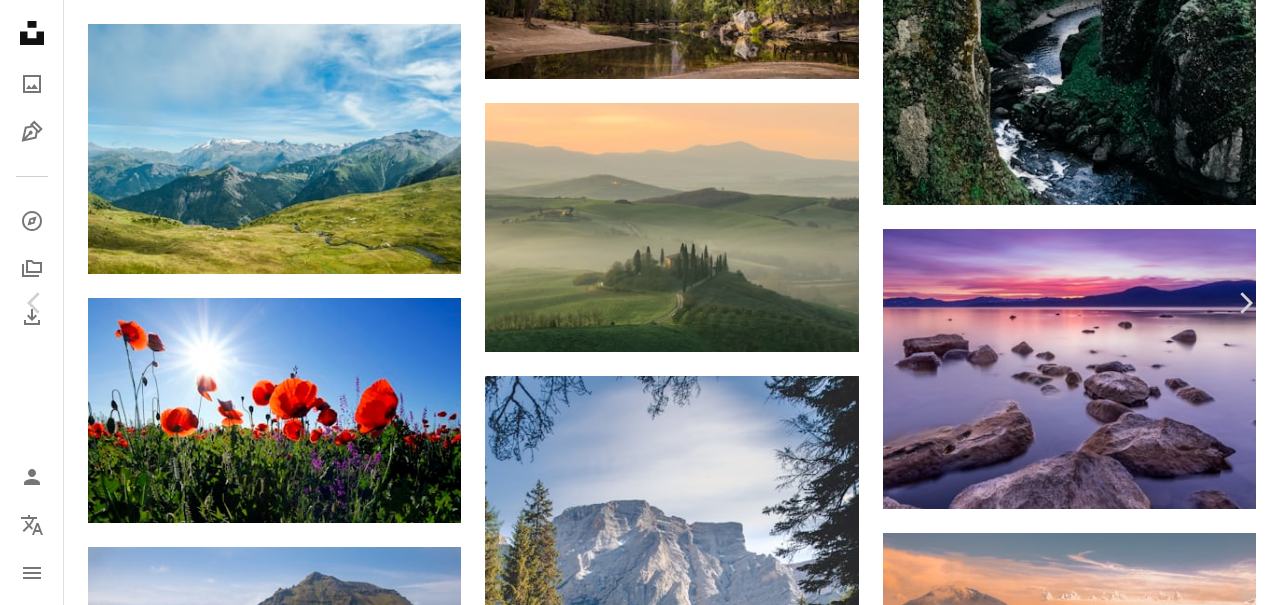 click on "An X shape" at bounding box center (20, 20) 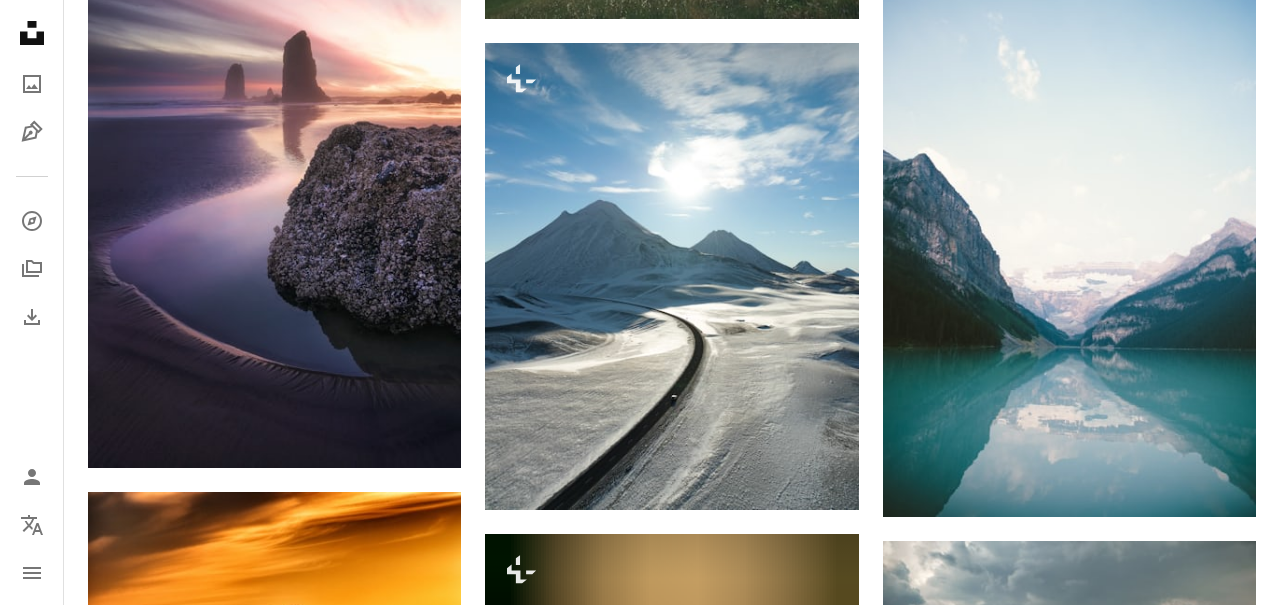 scroll, scrollTop: 19268, scrollLeft: 0, axis: vertical 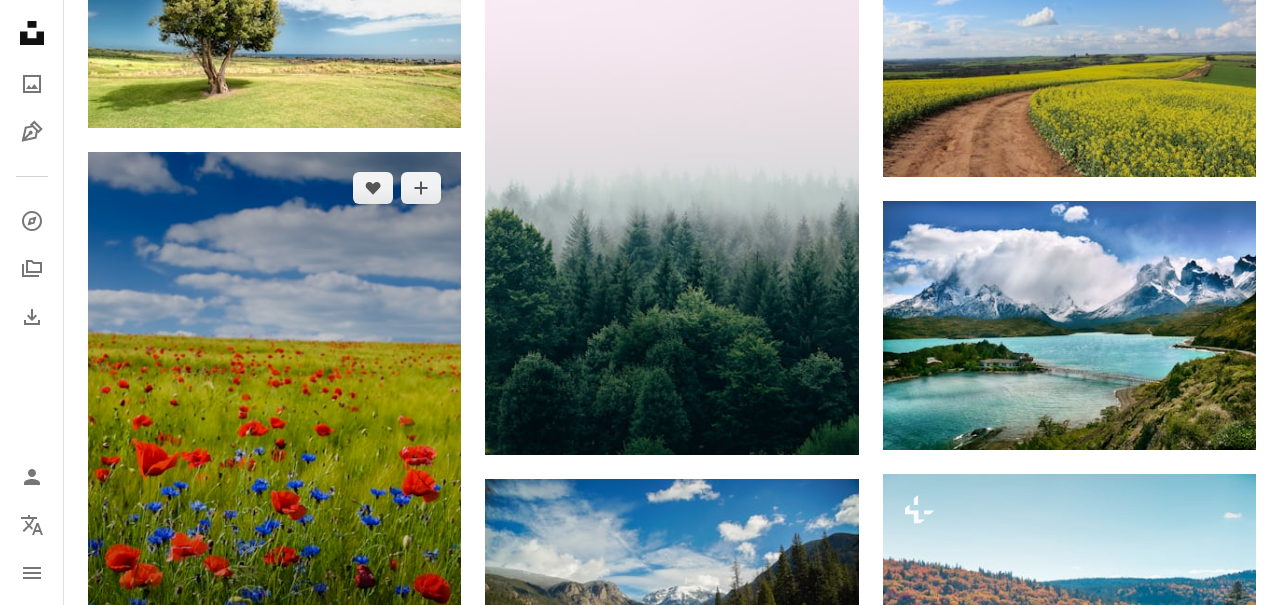 click at bounding box center [274, 421] 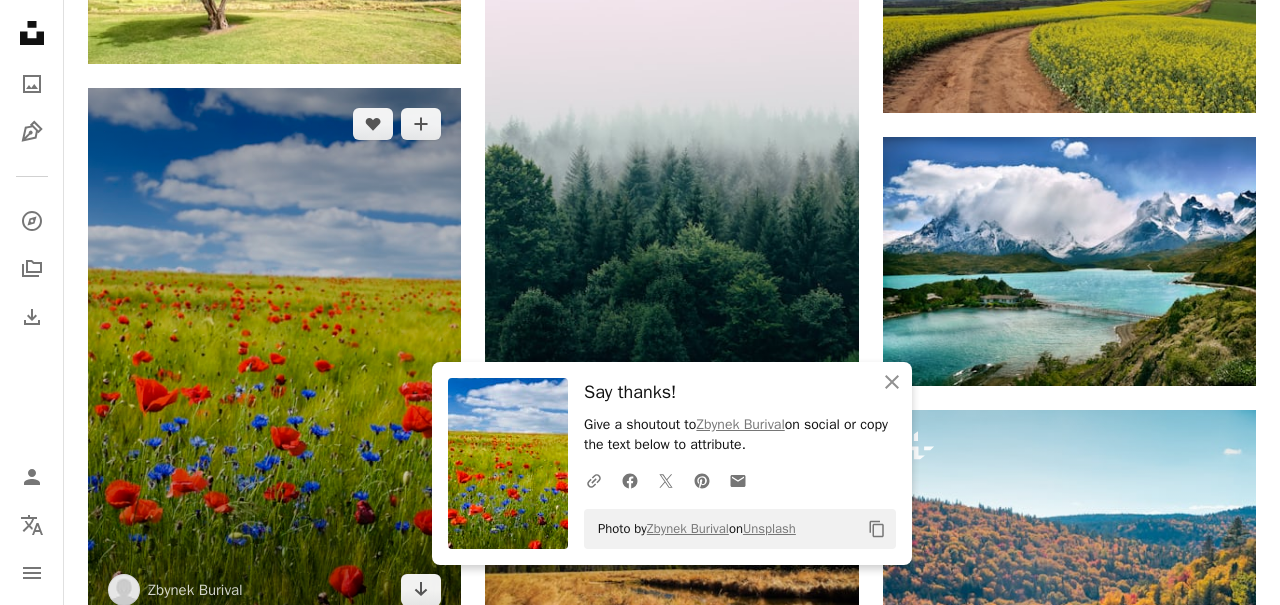 scroll, scrollTop: 19364, scrollLeft: 0, axis: vertical 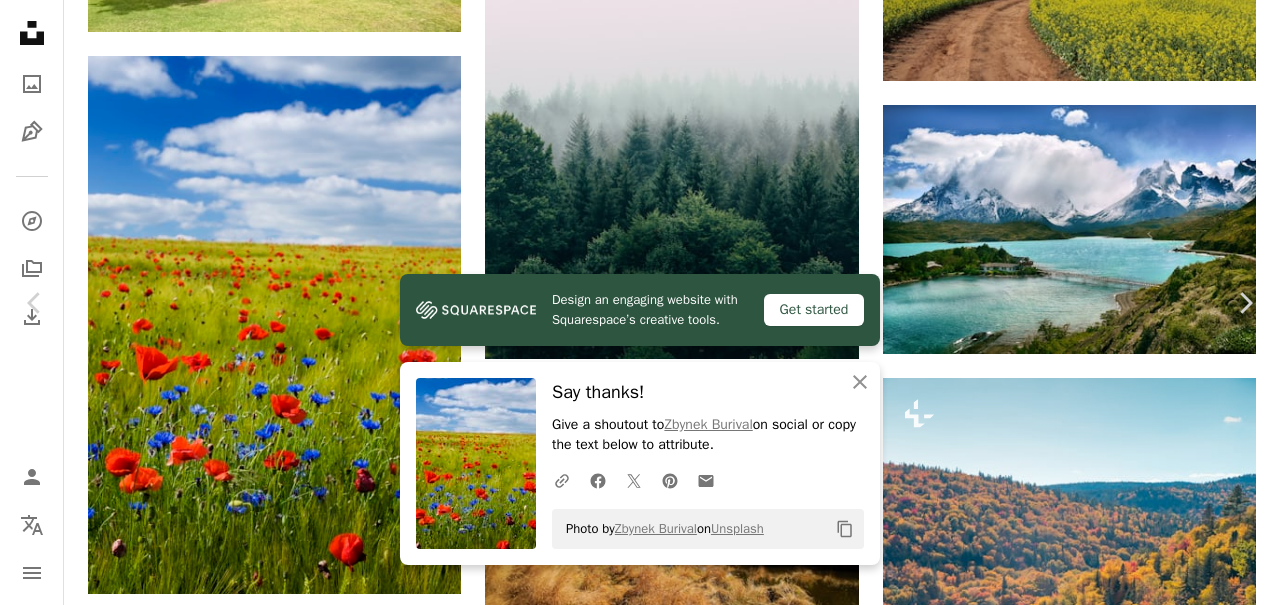click on "An X shape" at bounding box center [20, 20] 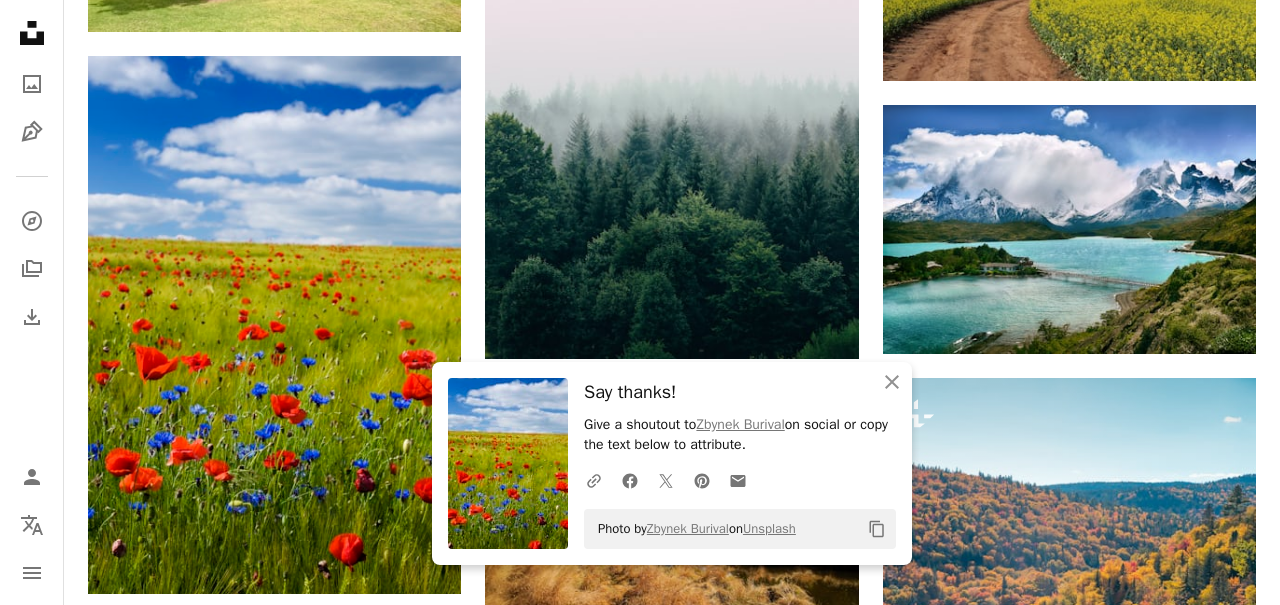scroll, scrollTop: 19268, scrollLeft: 0, axis: vertical 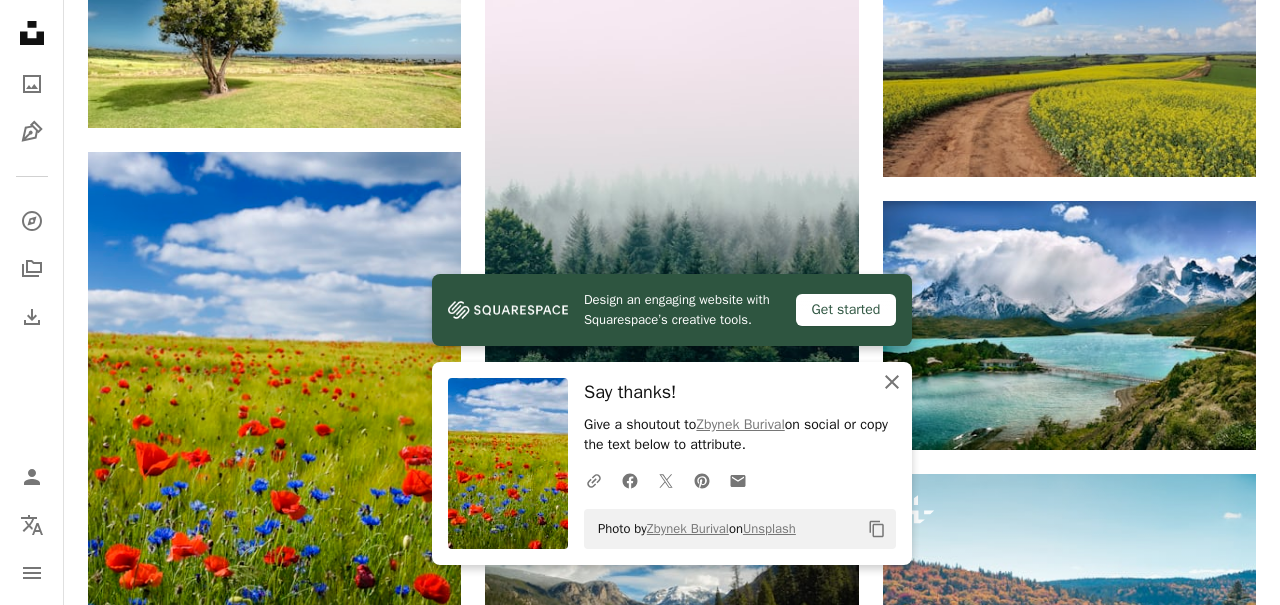 click on "An X shape" 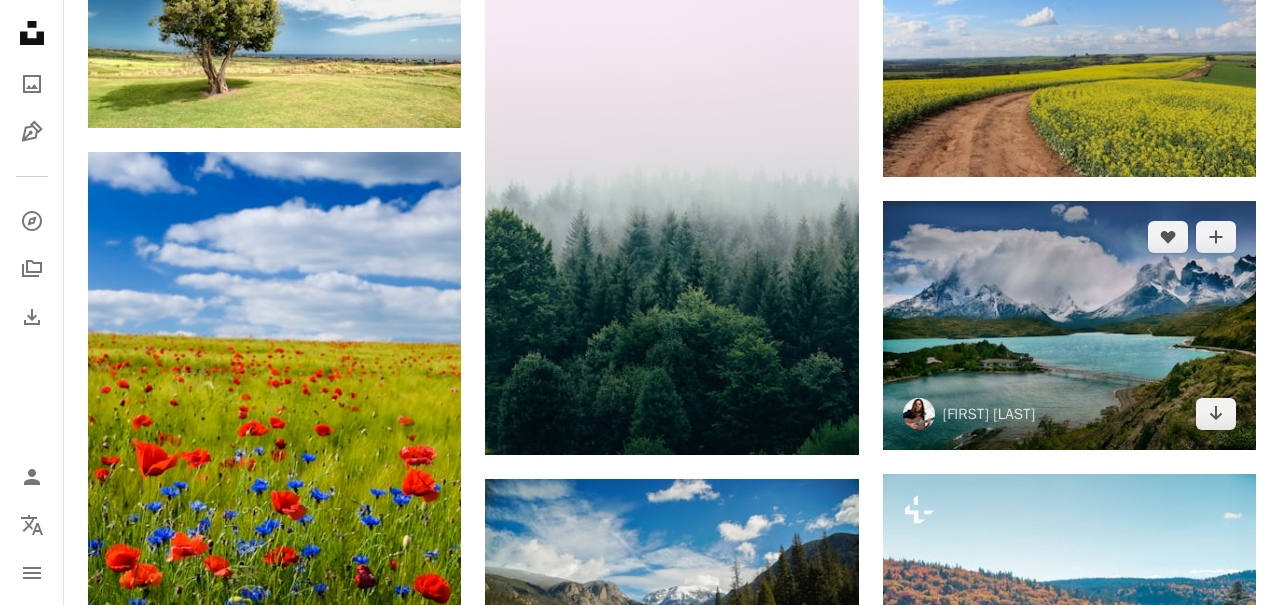 click at bounding box center [1069, 325] 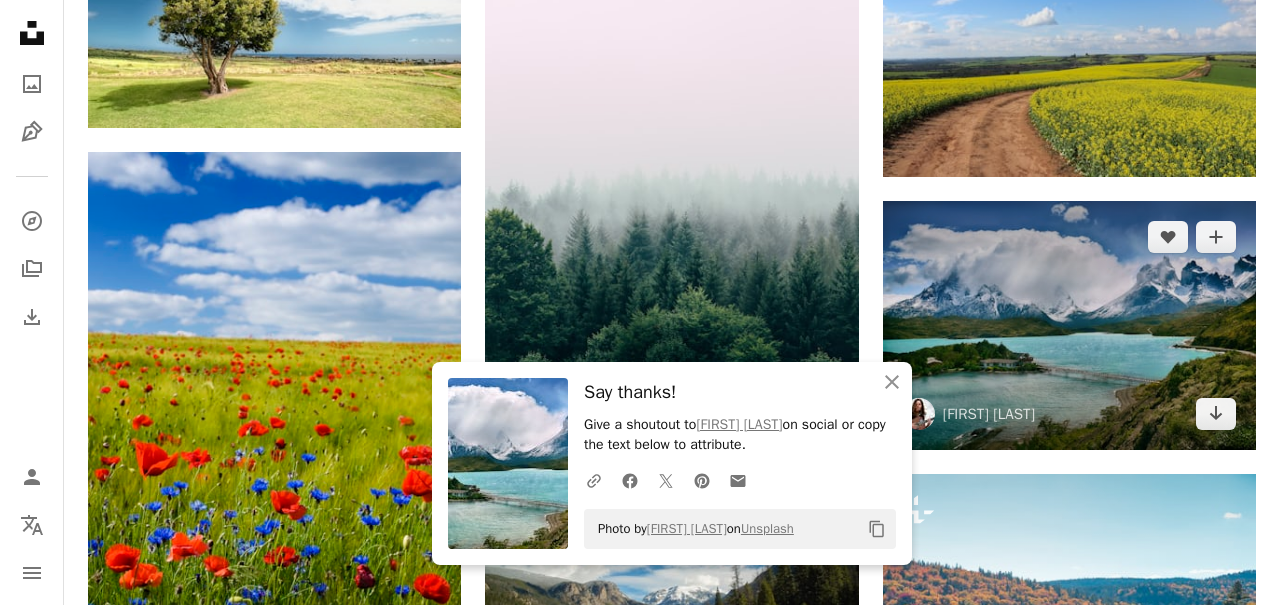 click on "Arrow pointing down" 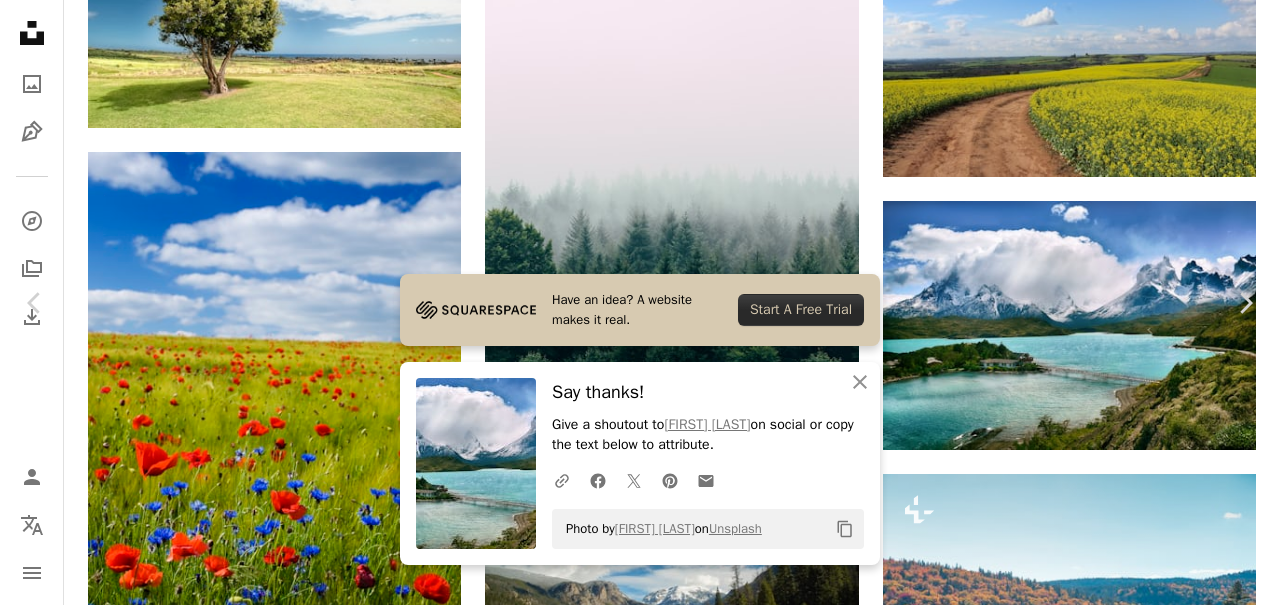 click on "An X shape" at bounding box center [20, 20] 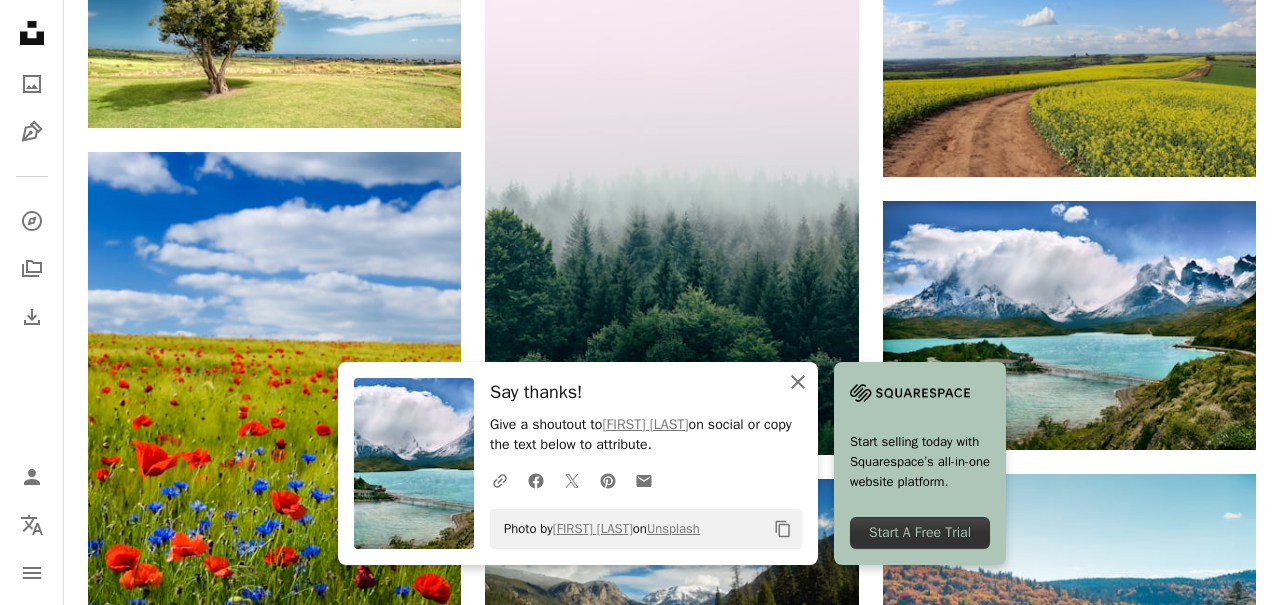 click on "An X shape Close" at bounding box center (798, 382) 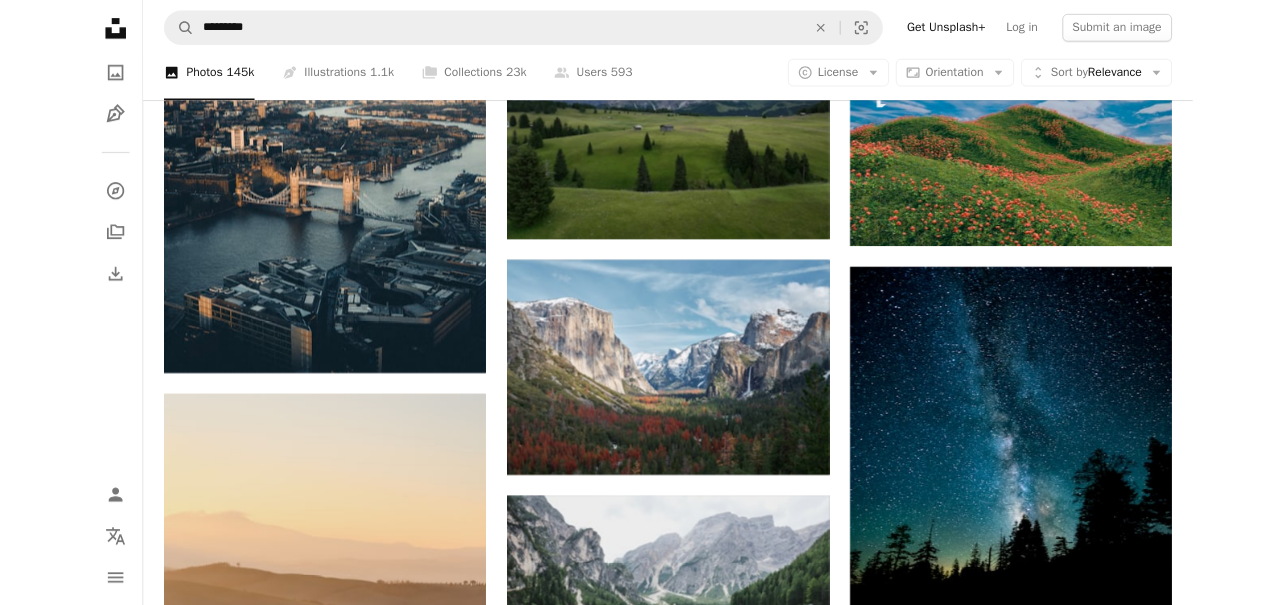 scroll, scrollTop: 21145, scrollLeft: 0, axis: vertical 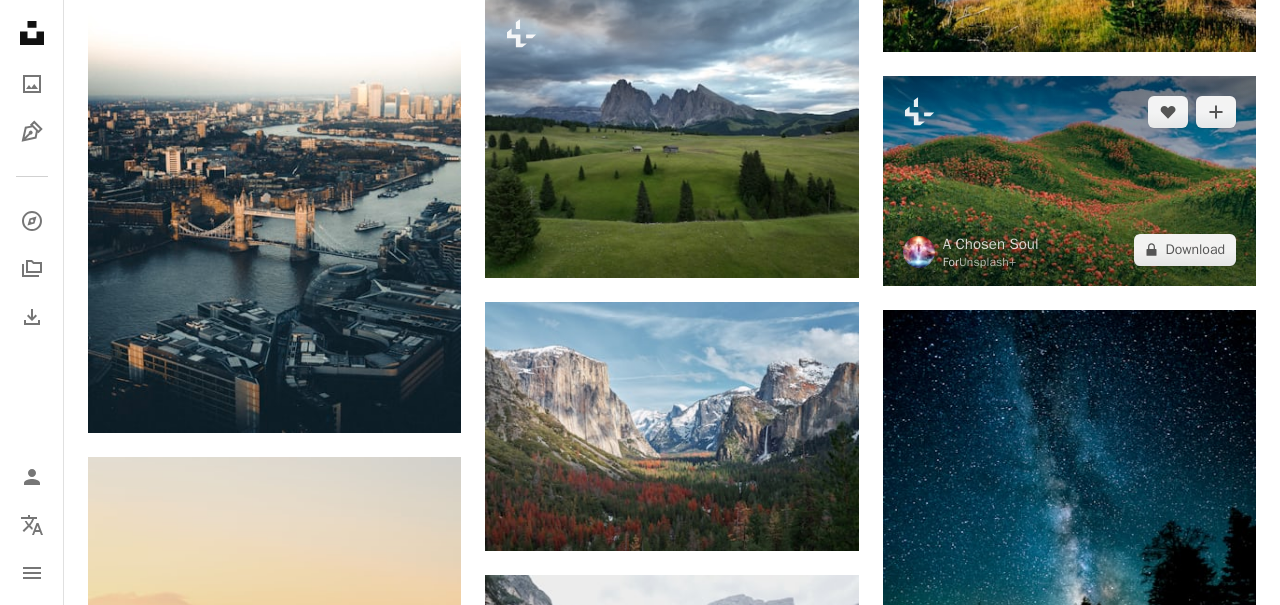 click at bounding box center [1069, 181] 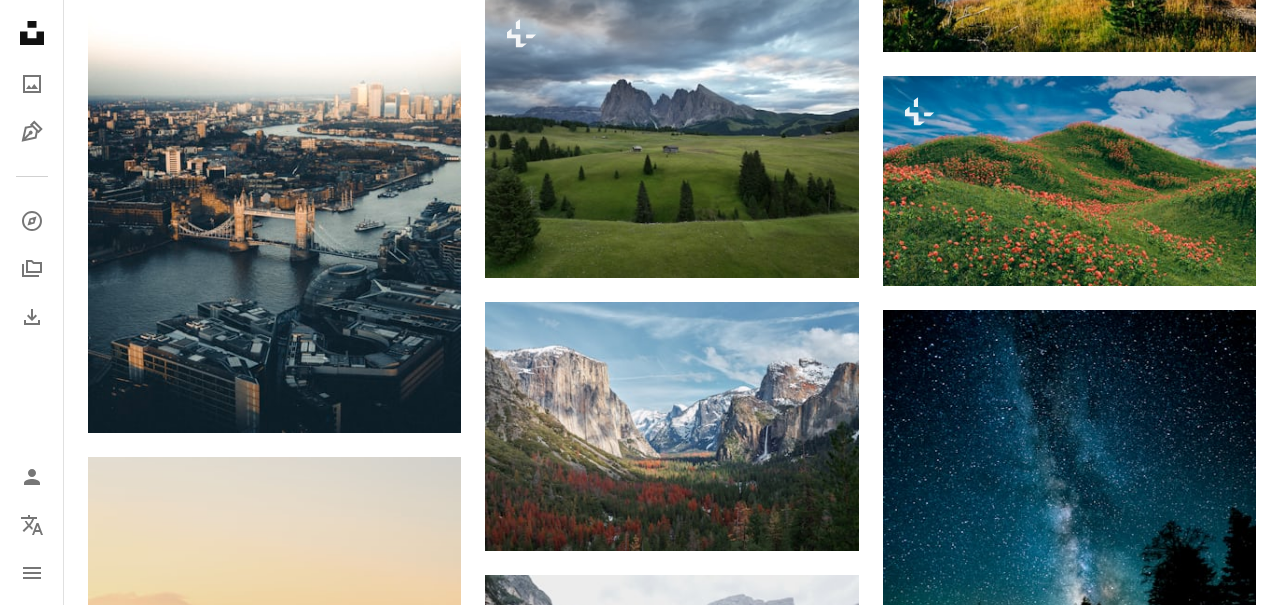 click on "An X shape" at bounding box center [20, 20] 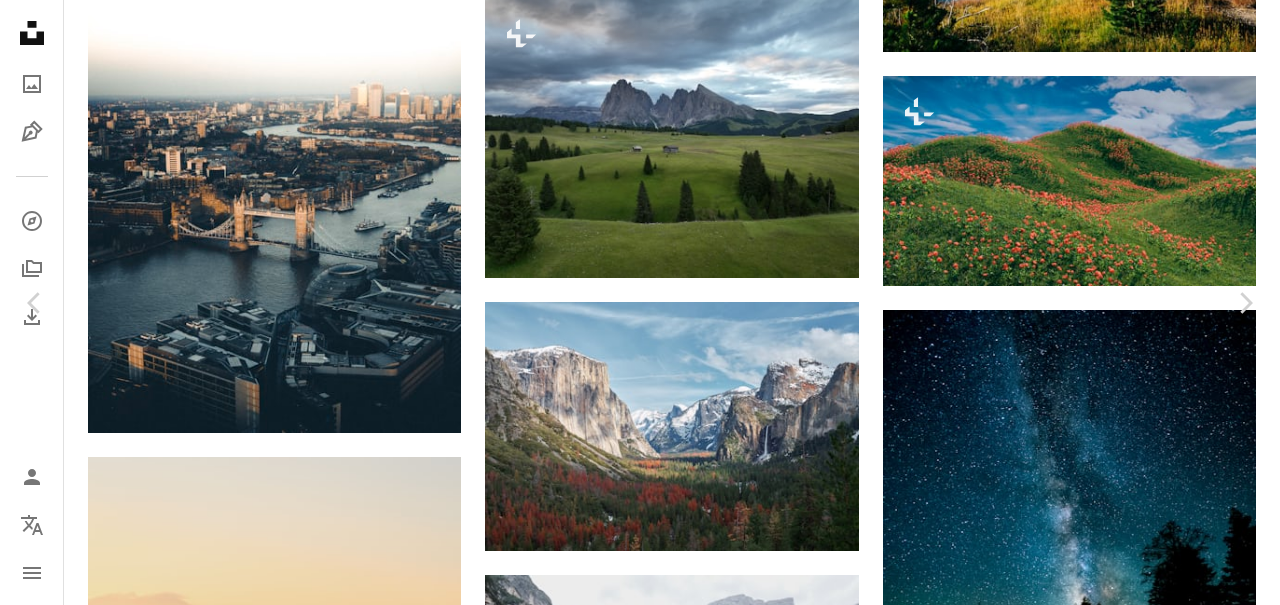 click on "An X shape" at bounding box center (20, 20) 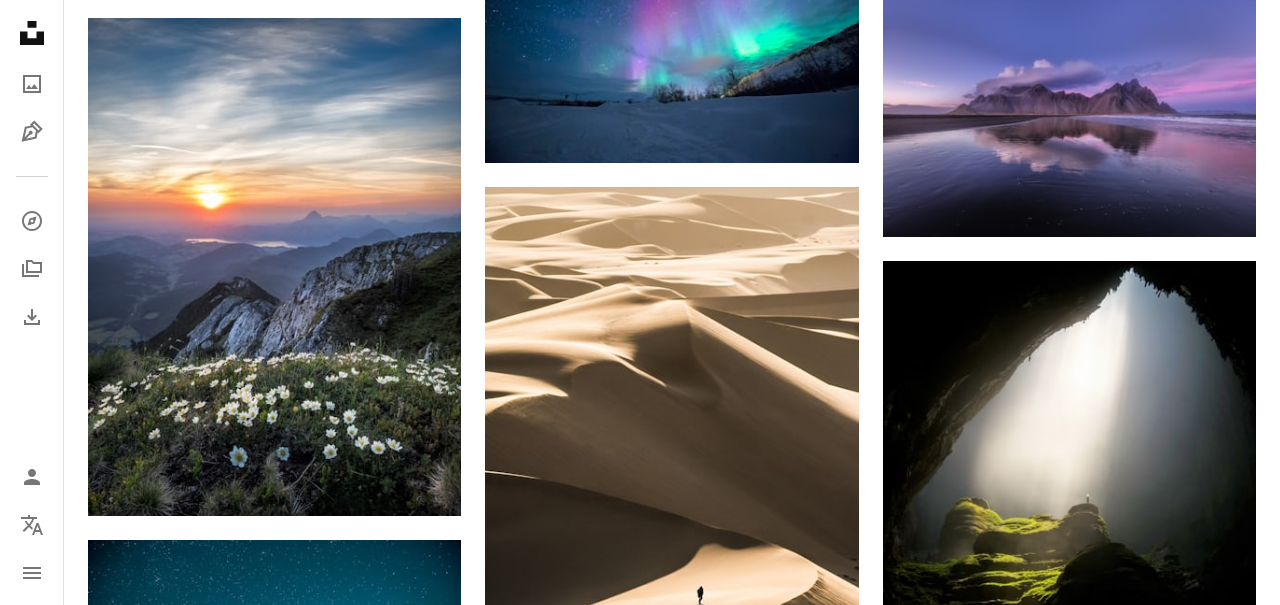 scroll, scrollTop: 22403, scrollLeft: 0, axis: vertical 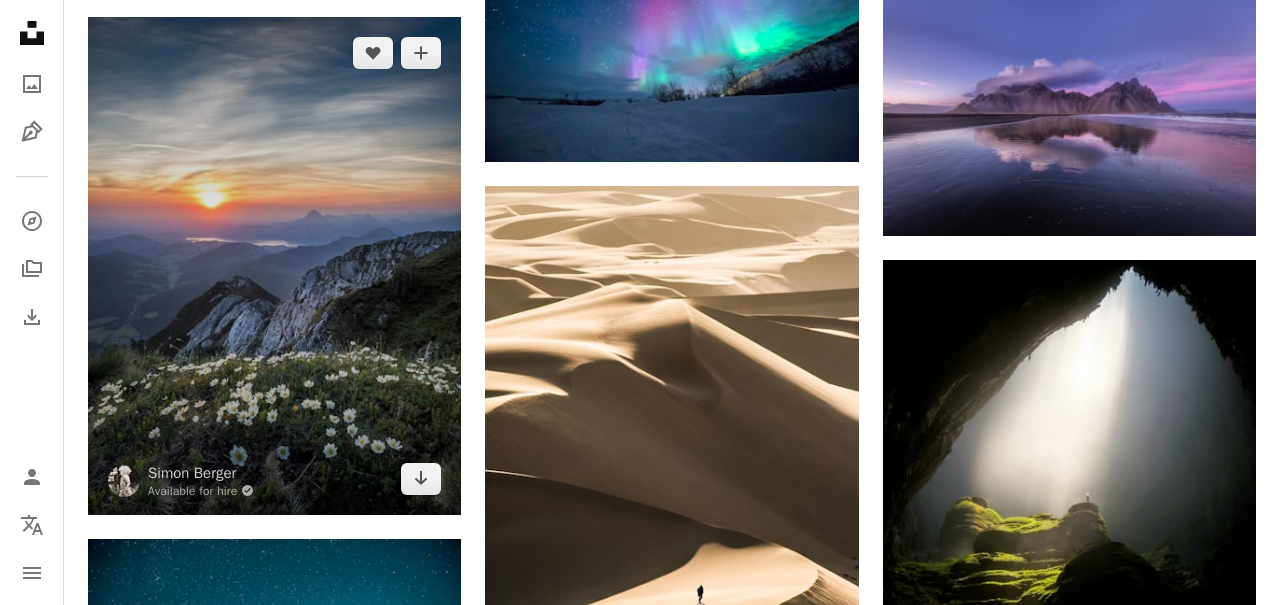 click at bounding box center (274, 265) 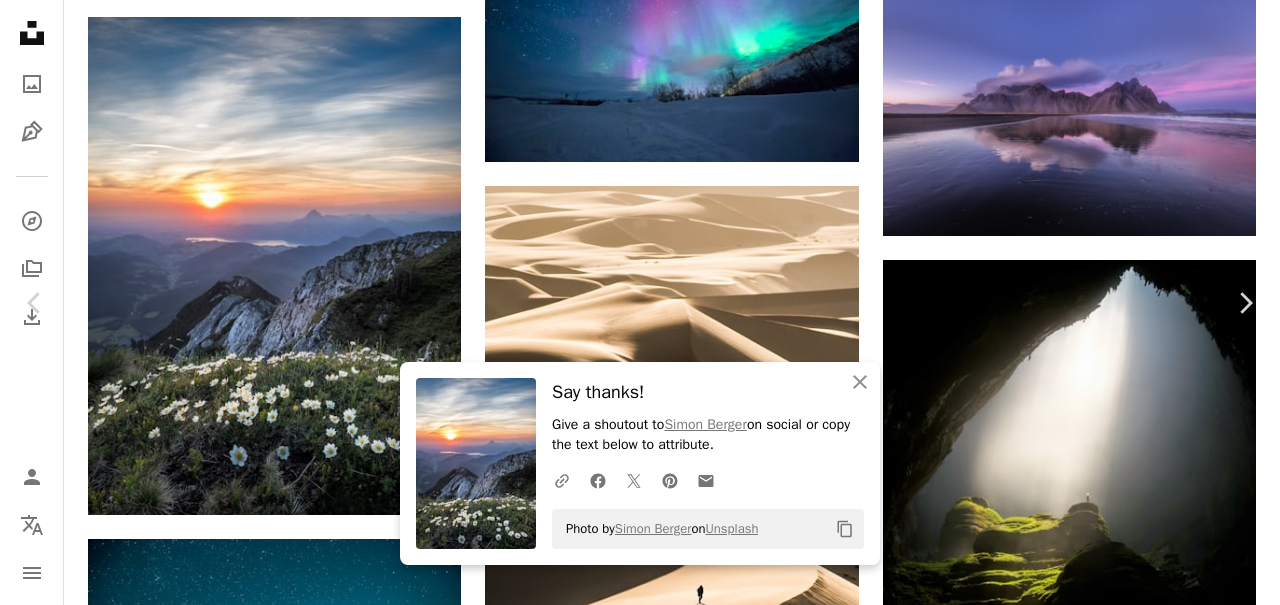 scroll, scrollTop: 22499, scrollLeft: 0, axis: vertical 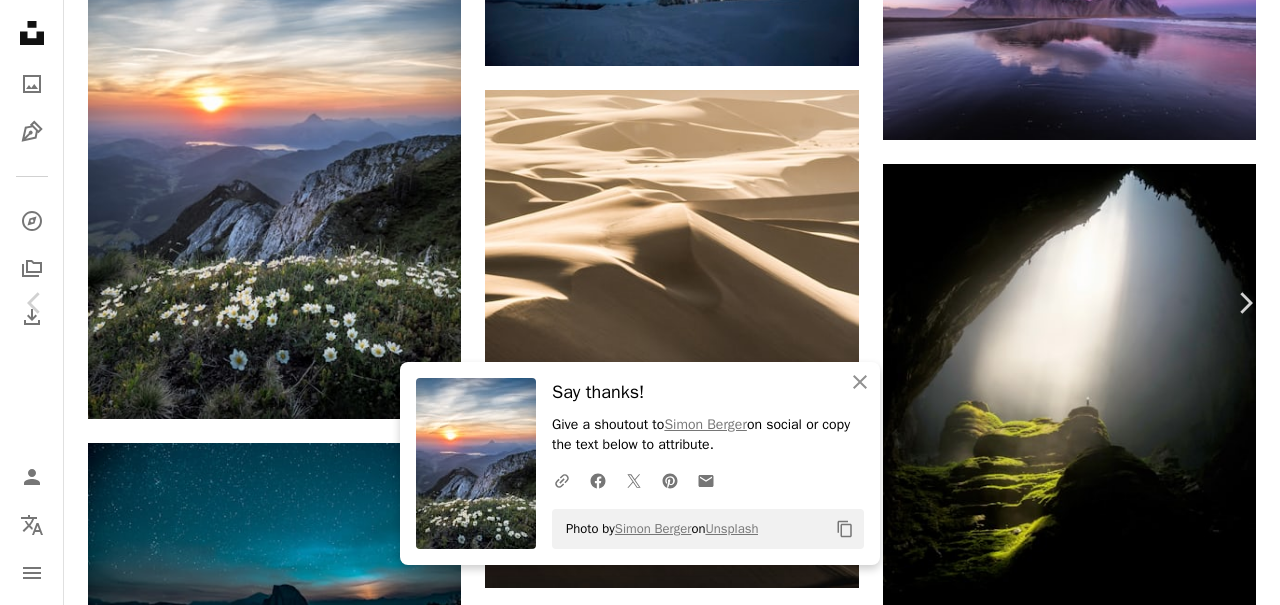 click on "An X shape" at bounding box center [20, 20] 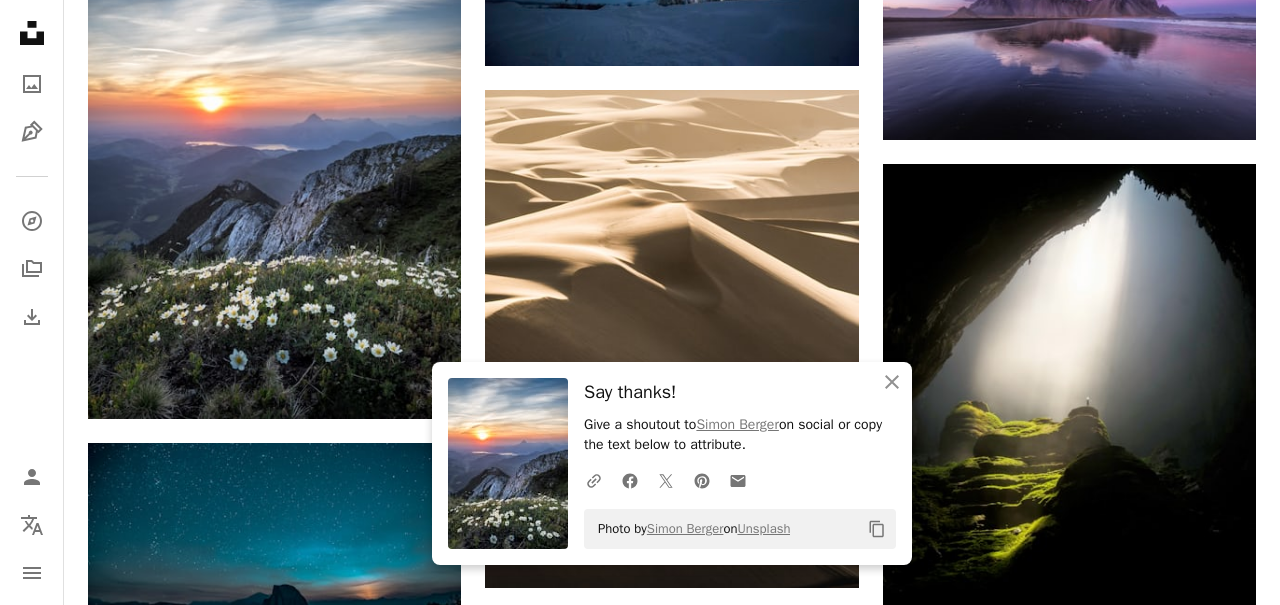 scroll, scrollTop: 22403, scrollLeft: 0, axis: vertical 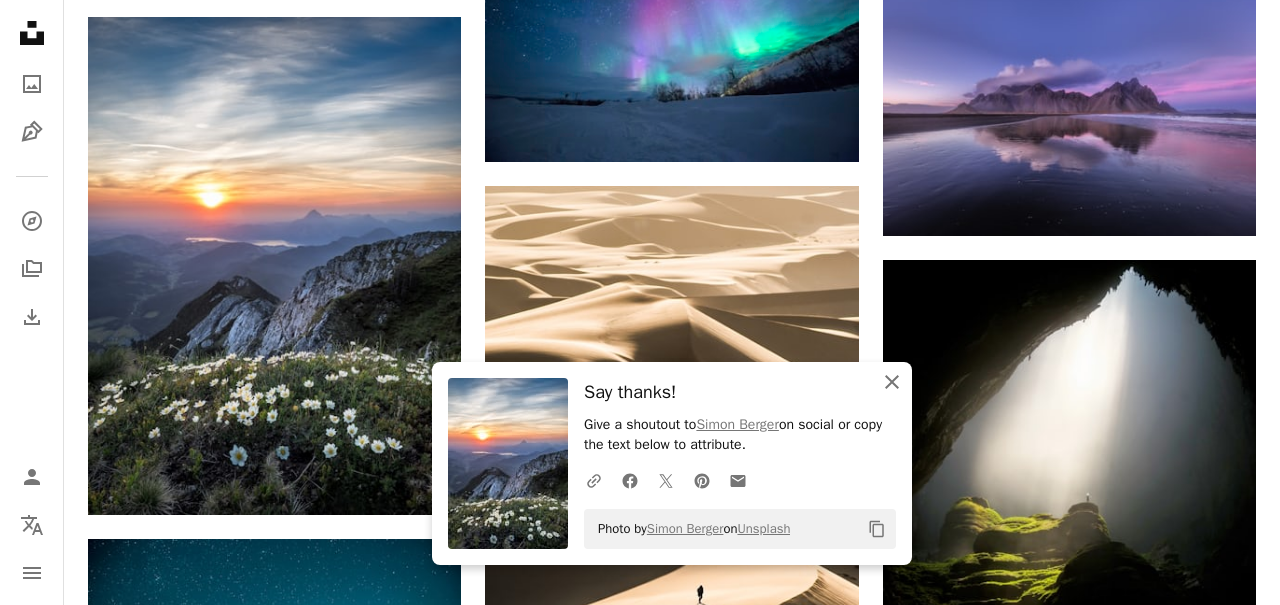 click on "An X shape" 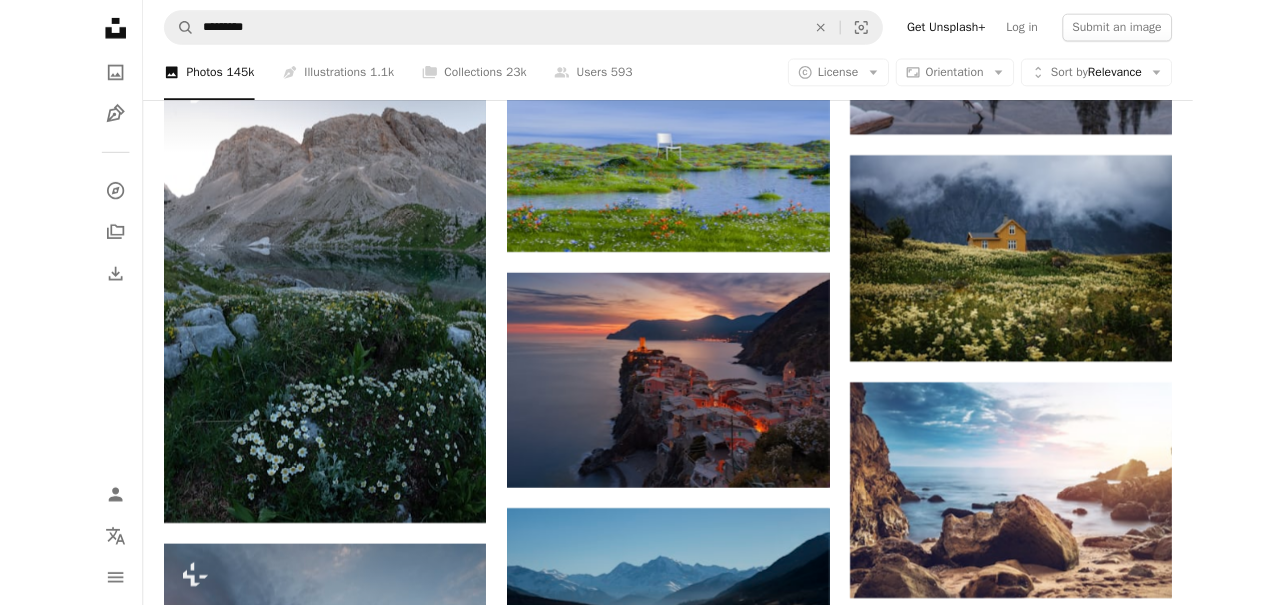 scroll, scrollTop: 24469, scrollLeft: 0, axis: vertical 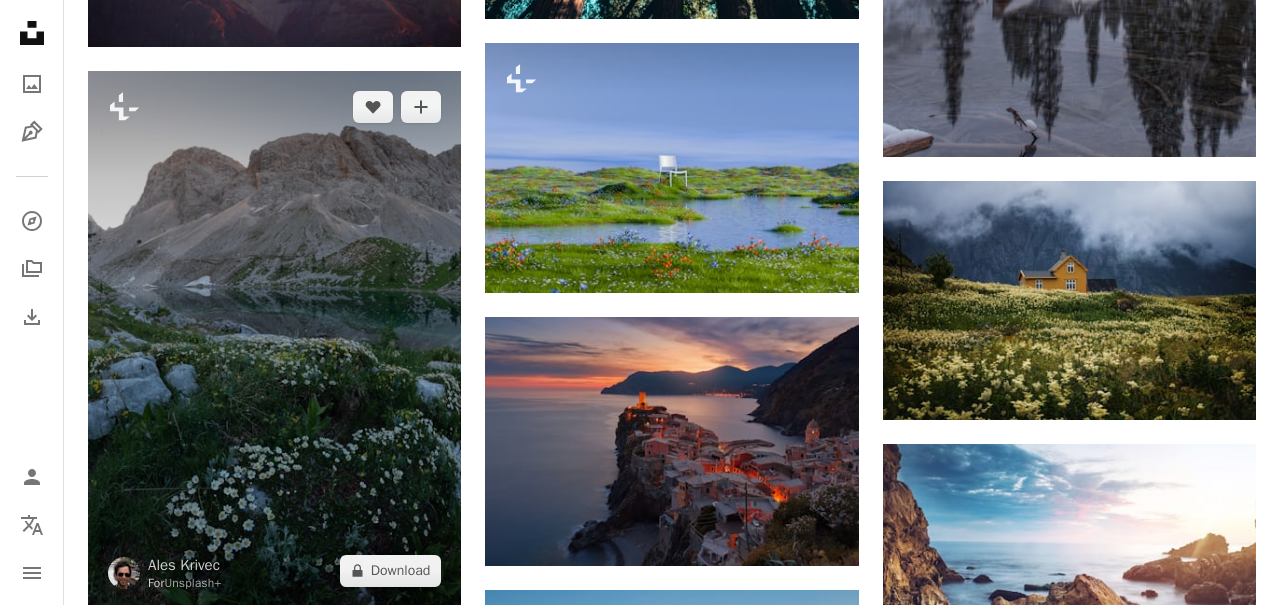 click at bounding box center [274, 339] 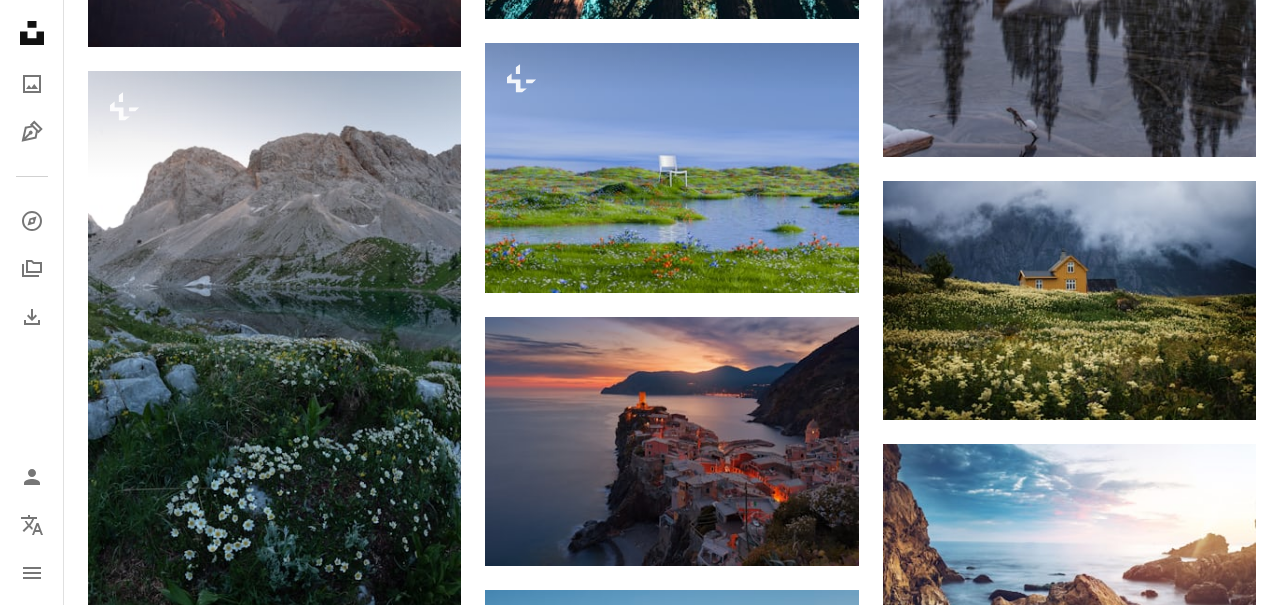 click on "An X shape" at bounding box center (20, 20) 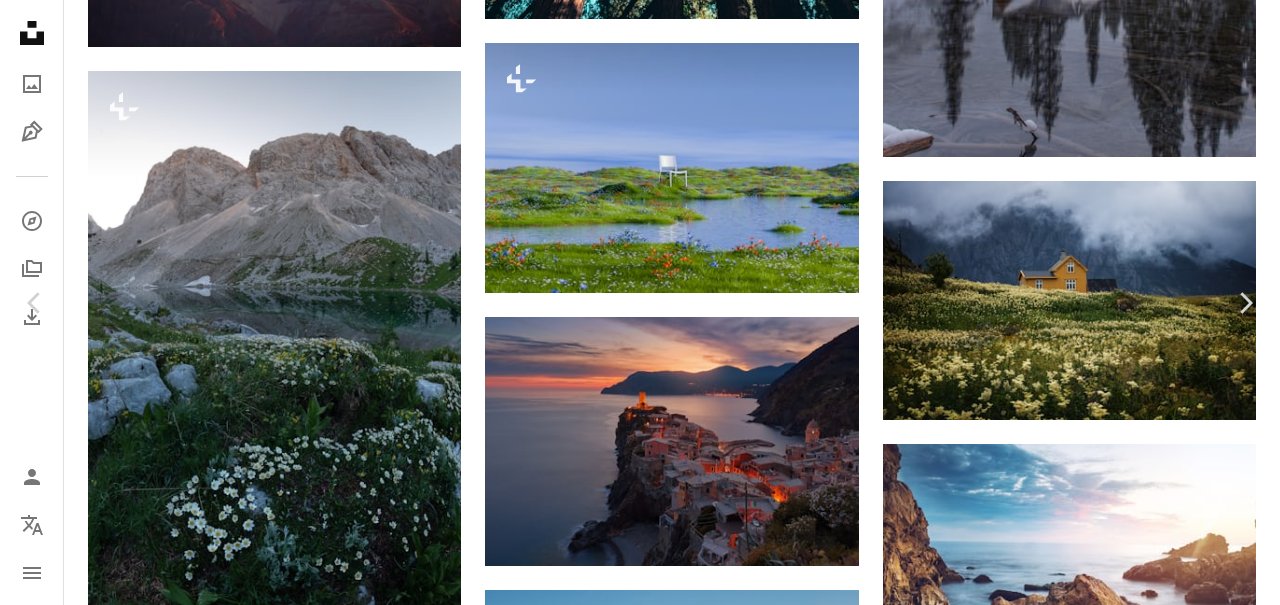 scroll, scrollTop: 24677, scrollLeft: 0, axis: vertical 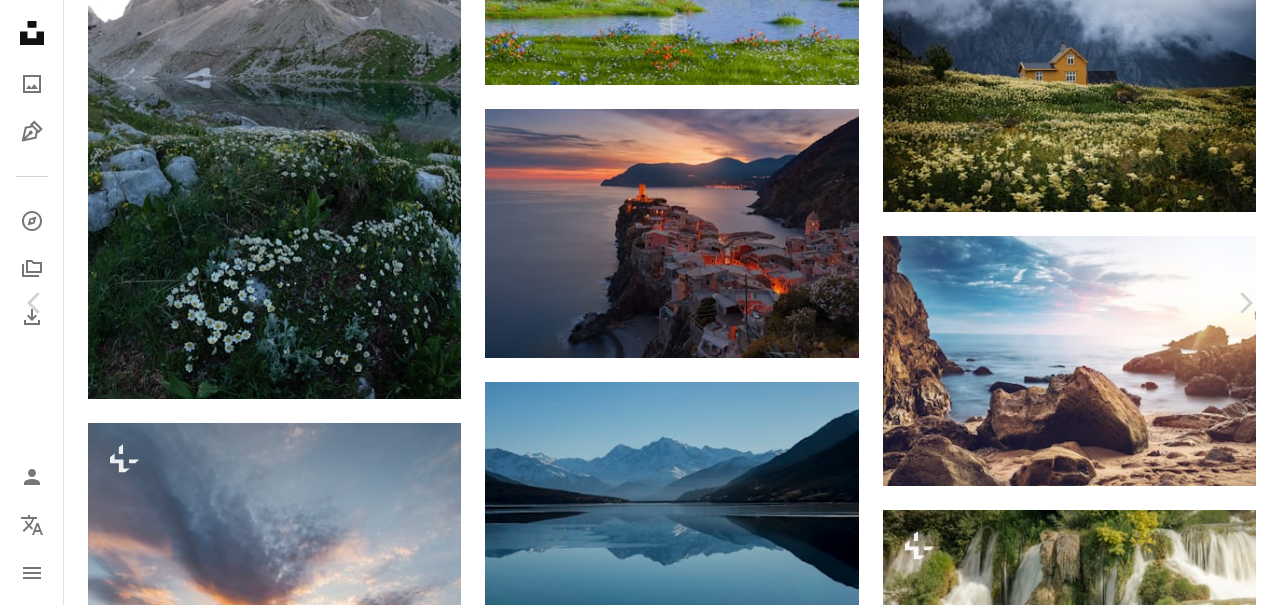 click on "An X shape" at bounding box center [20, 20] 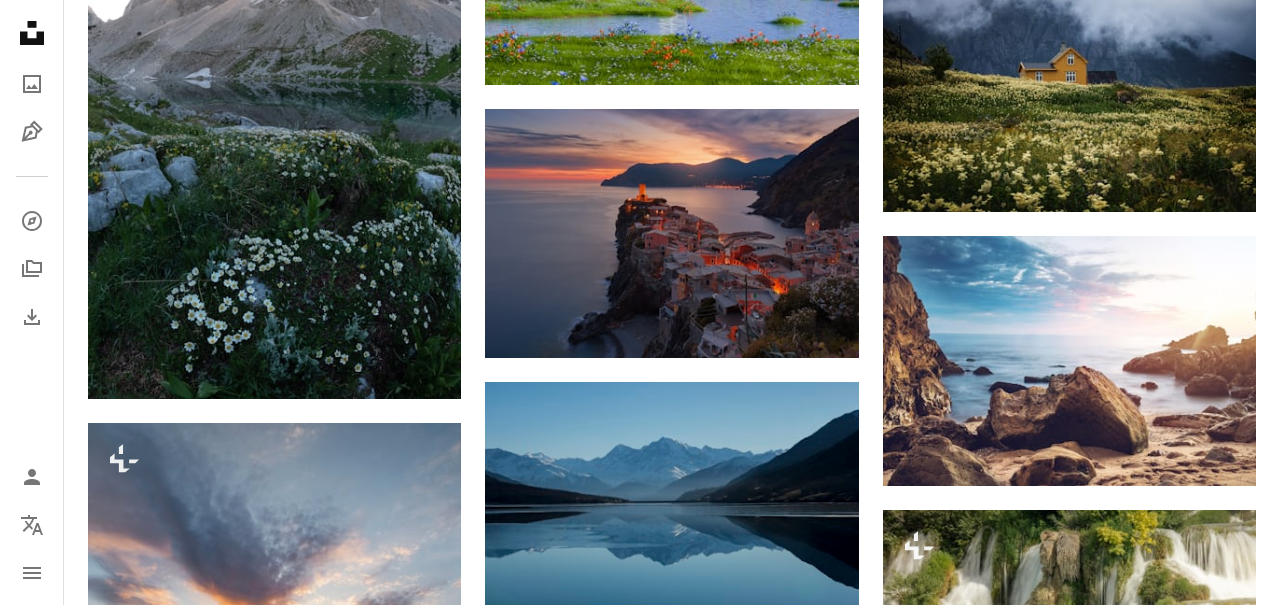 click on "Unsplash logo Unsplash Home" 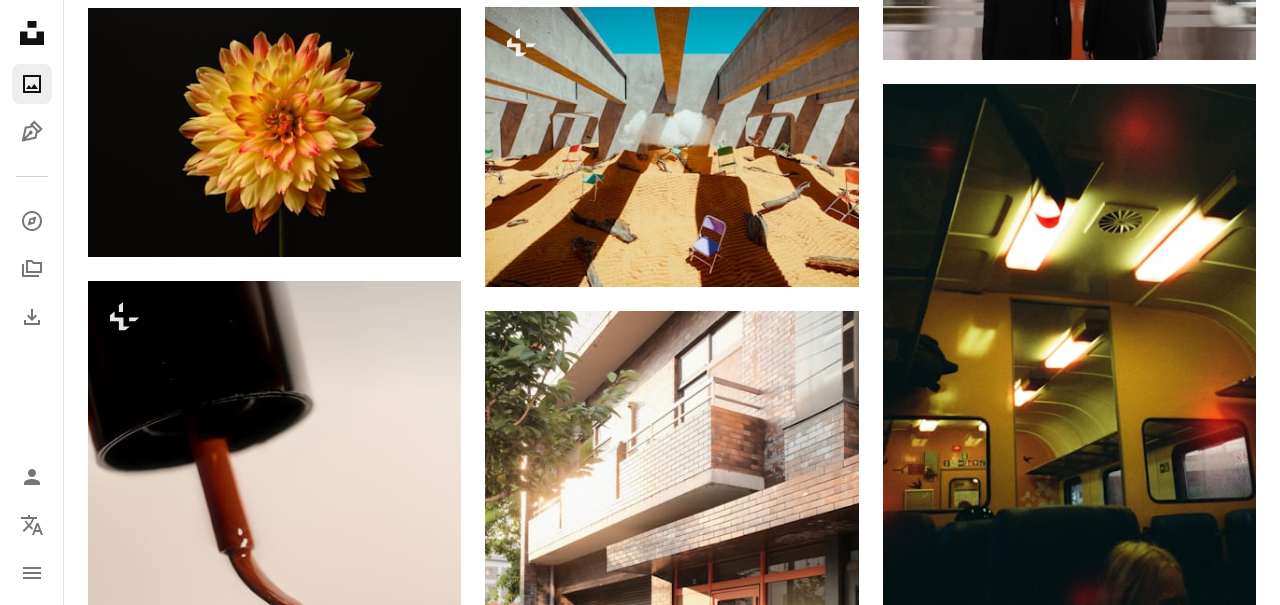 scroll, scrollTop: 4775, scrollLeft: 0, axis: vertical 